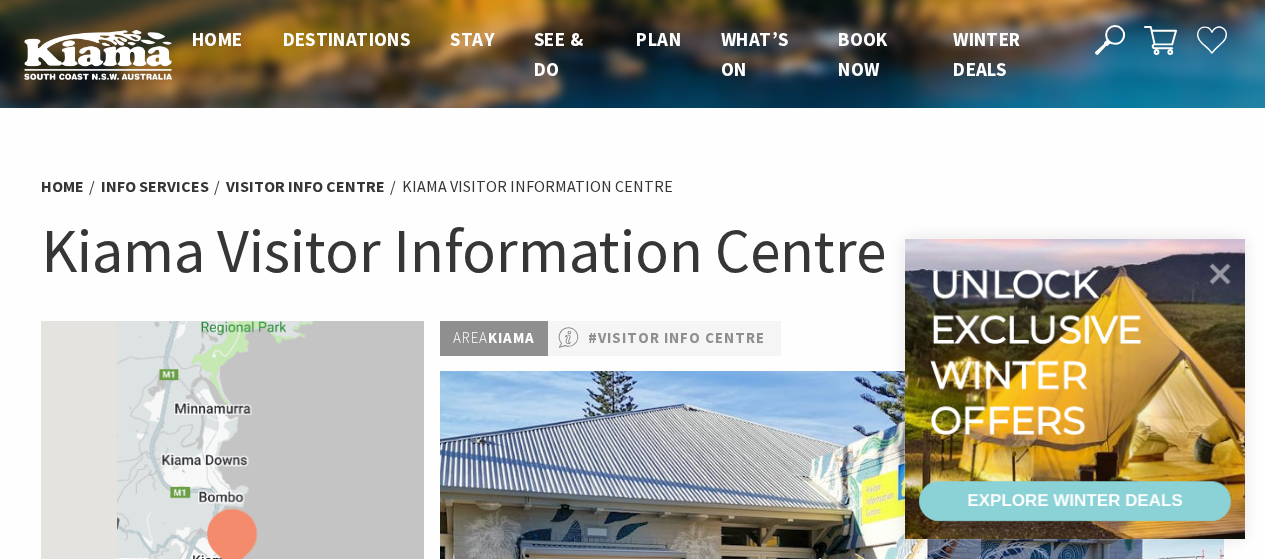 scroll, scrollTop: 0, scrollLeft: 0, axis: both 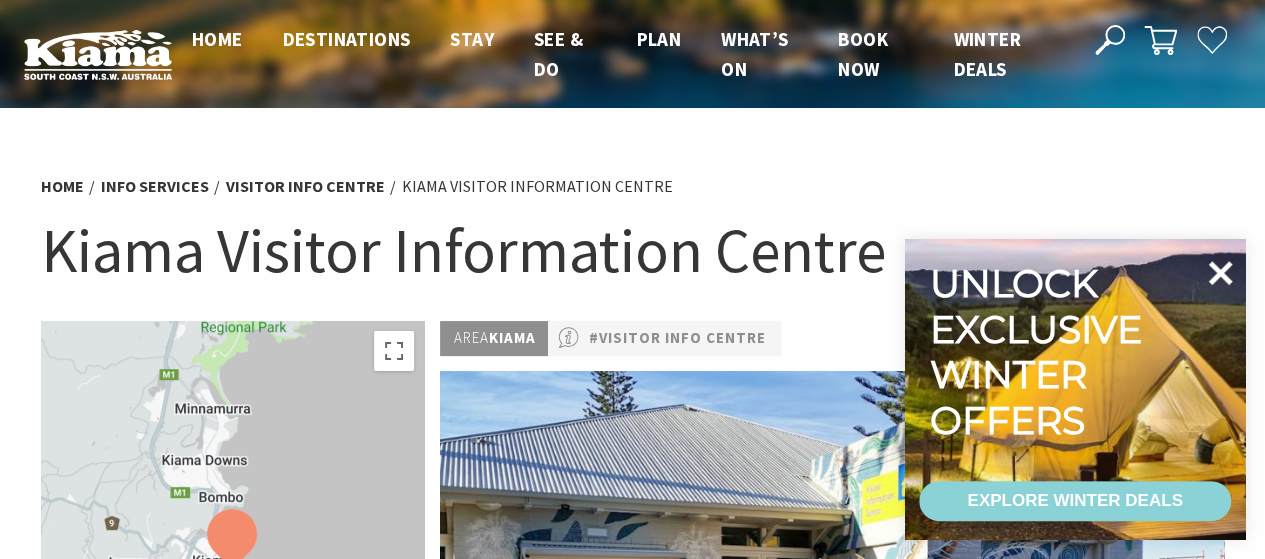 click 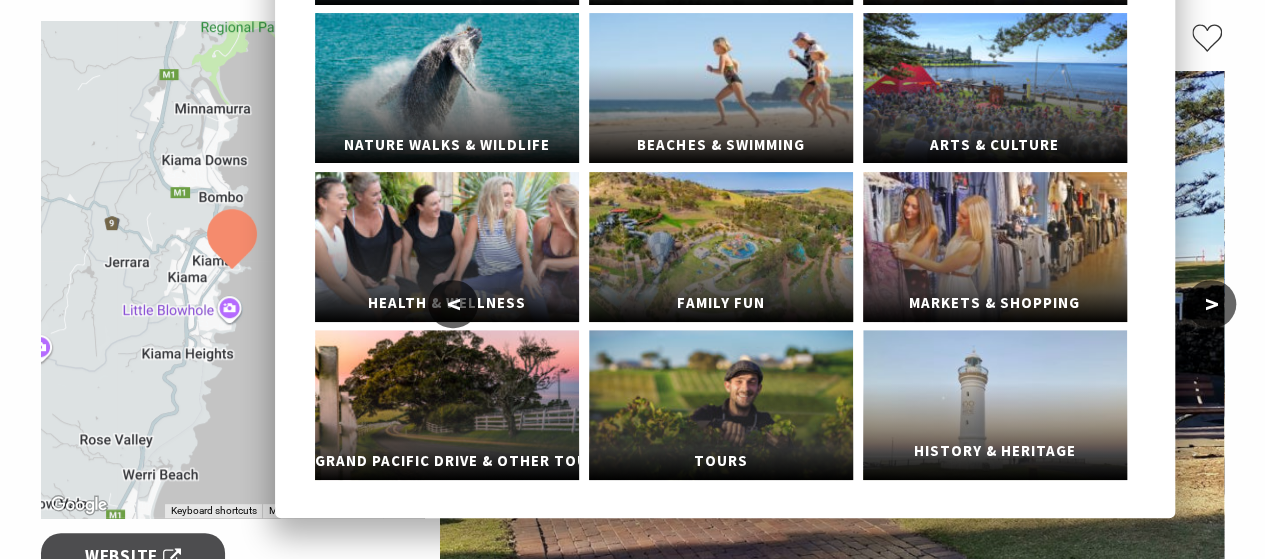 scroll, scrollTop: 0, scrollLeft: 0, axis: both 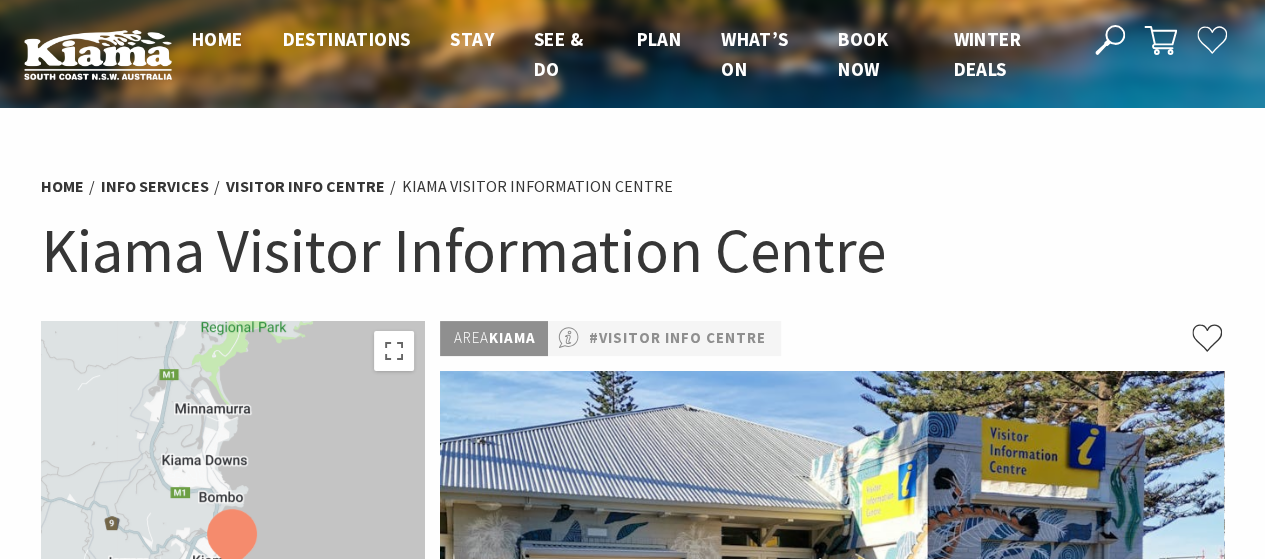 click 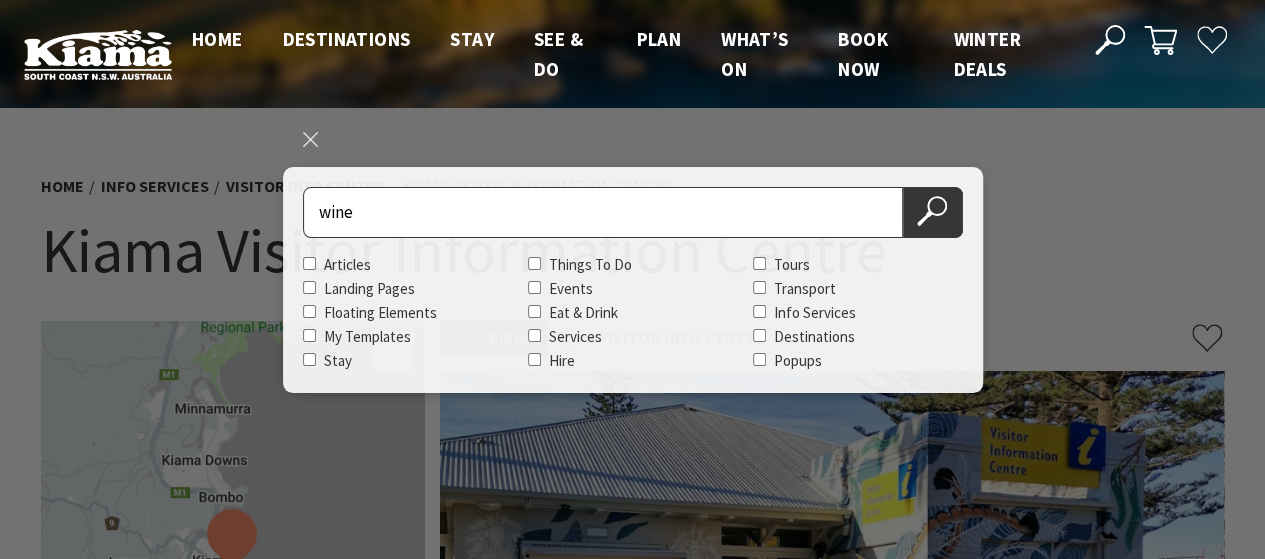 type on "wine" 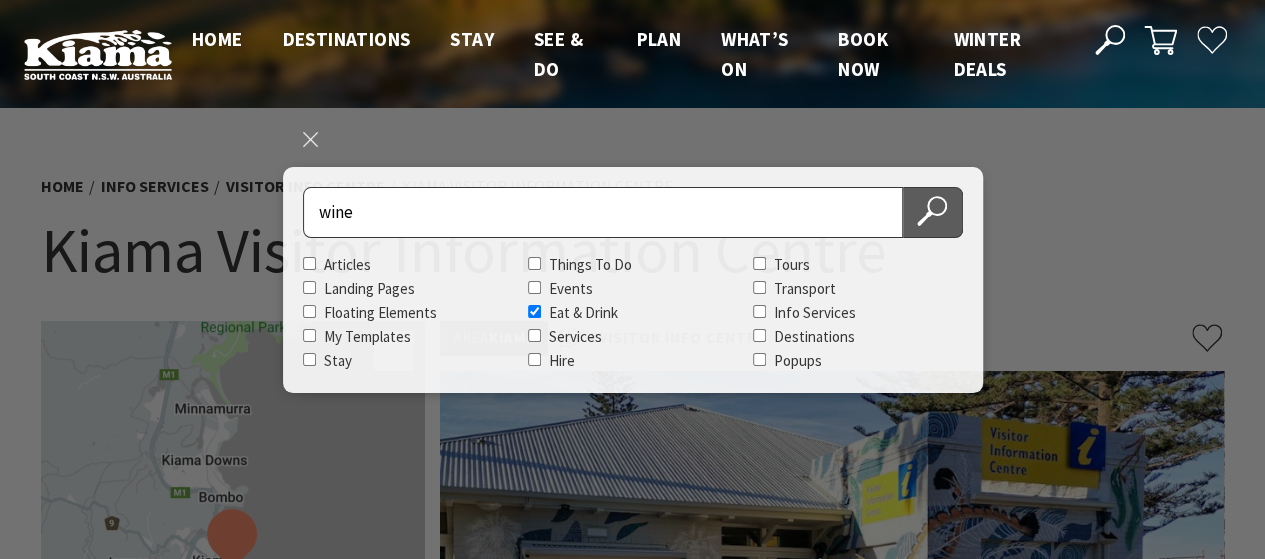 click on "Search Now" at bounding box center (933, 212) 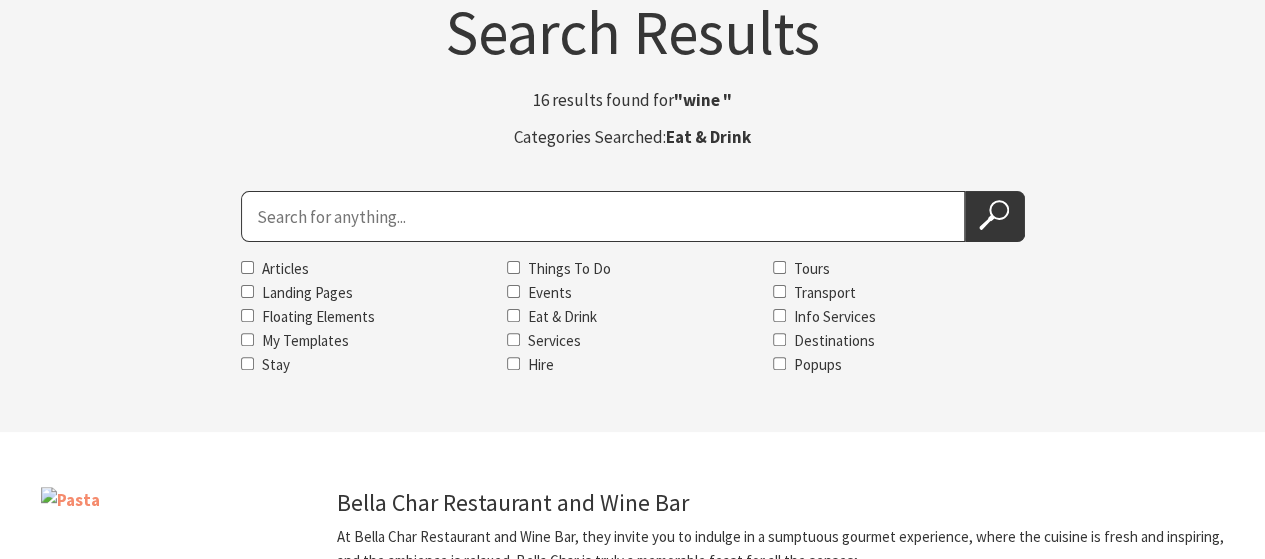 scroll, scrollTop: 200, scrollLeft: 0, axis: vertical 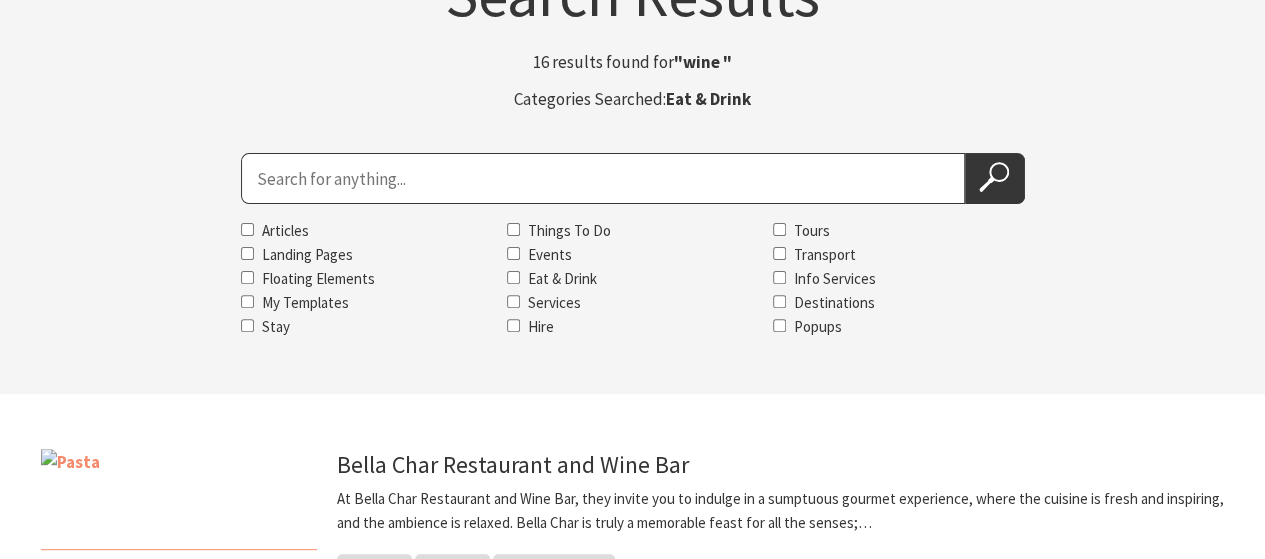 click on "Eat & Drink" at bounding box center [562, 278] 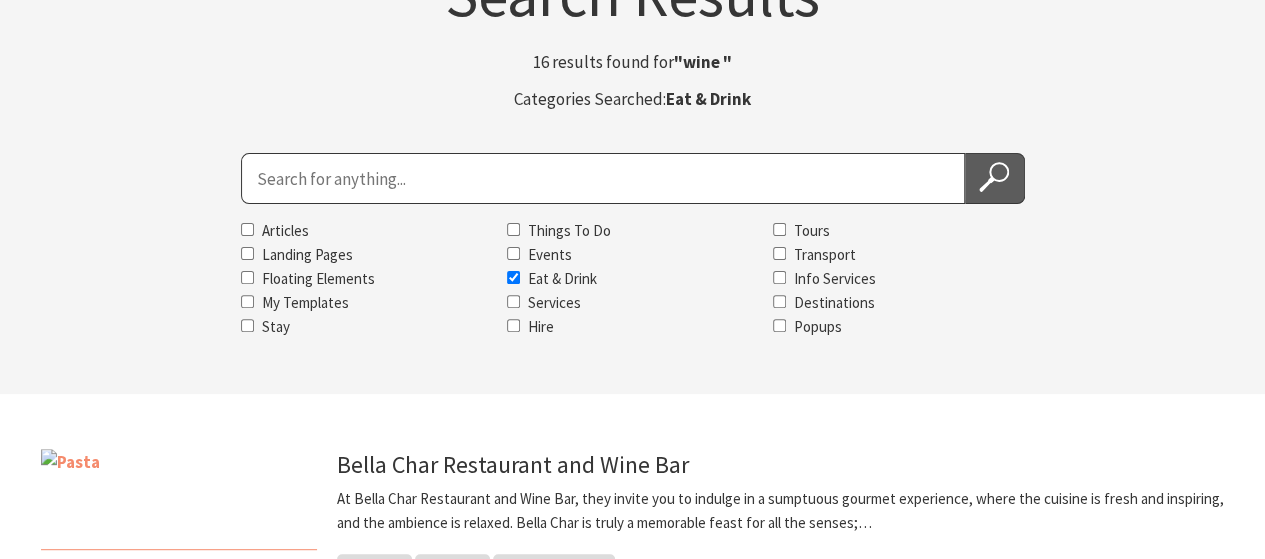 click on "Search Now" at bounding box center [995, 178] 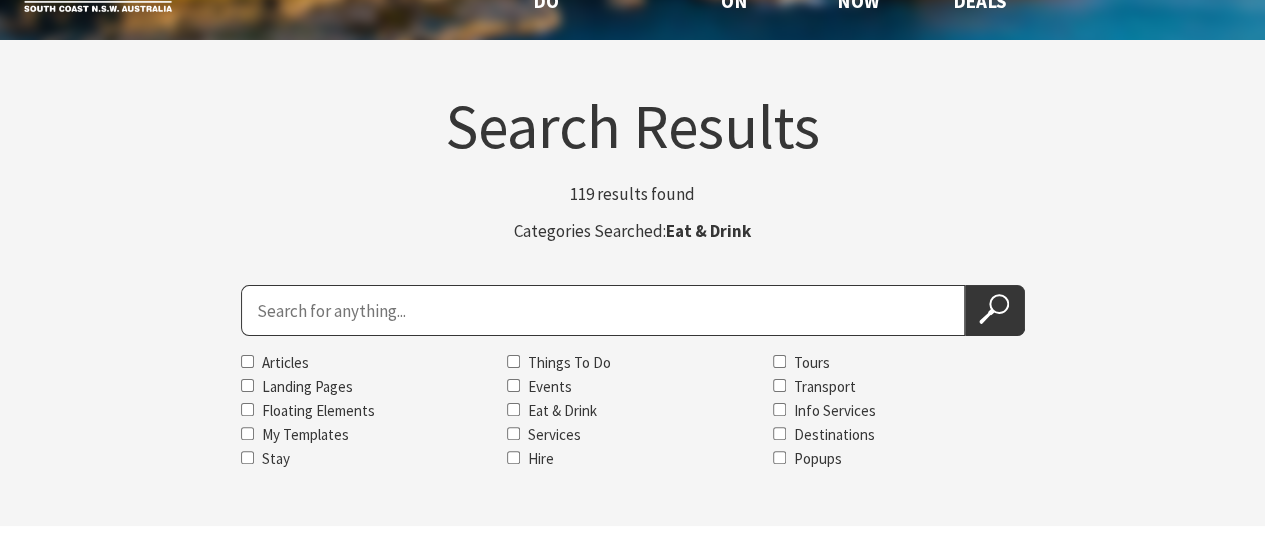 scroll, scrollTop: 0, scrollLeft: 0, axis: both 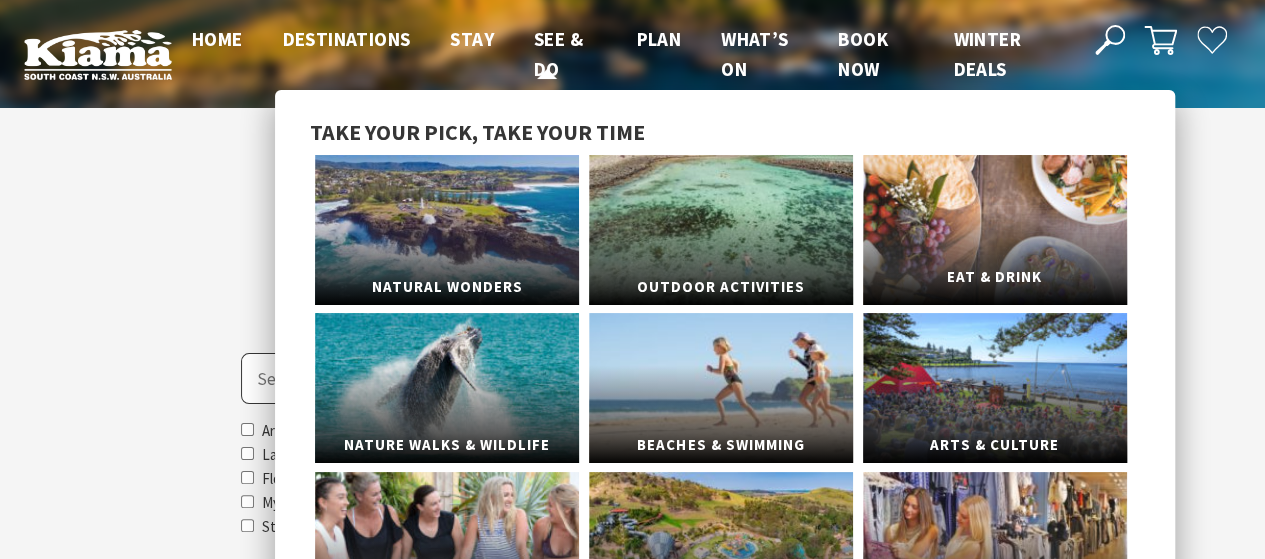 click on "Eat & Drink" at bounding box center (995, 230) 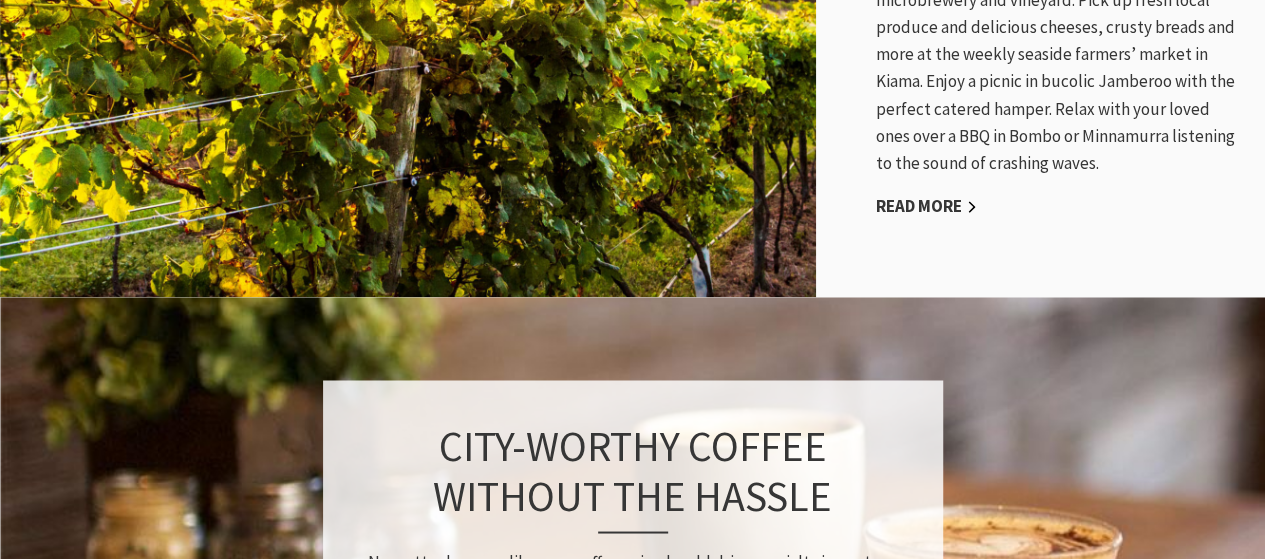 scroll, scrollTop: 1400, scrollLeft: 0, axis: vertical 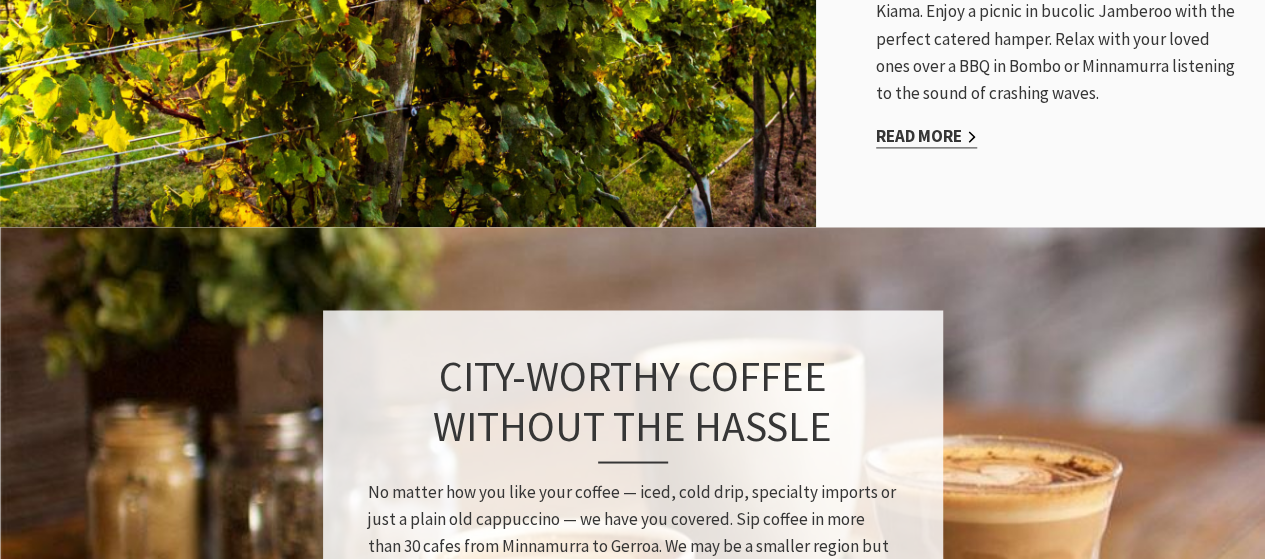 click on "Read More" at bounding box center [926, 136] 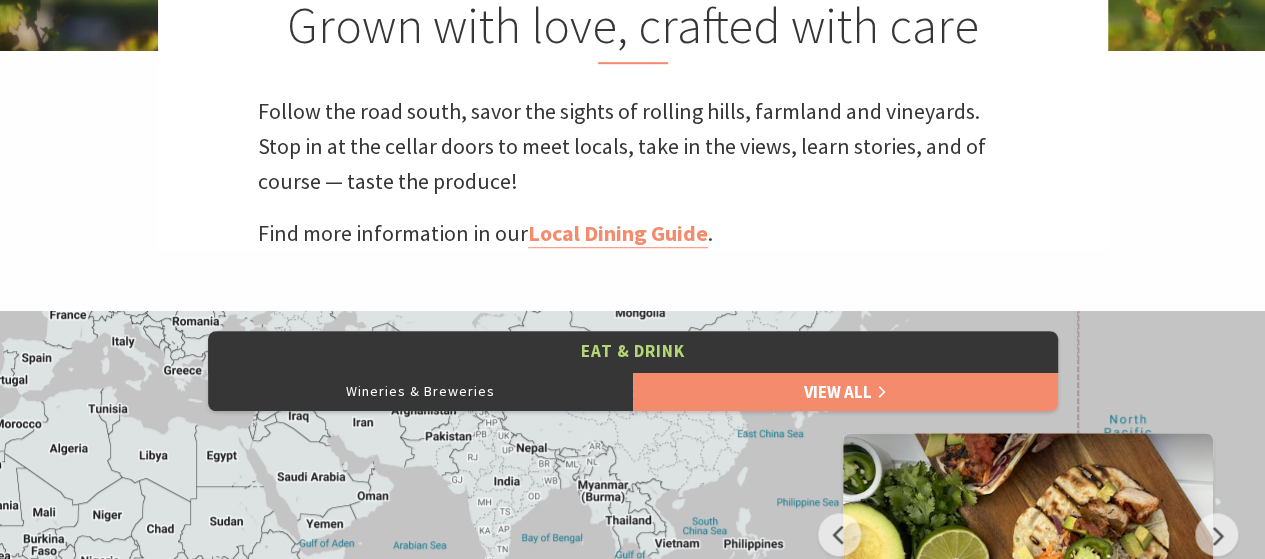 scroll, scrollTop: 1124, scrollLeft: 0, axis: vertical 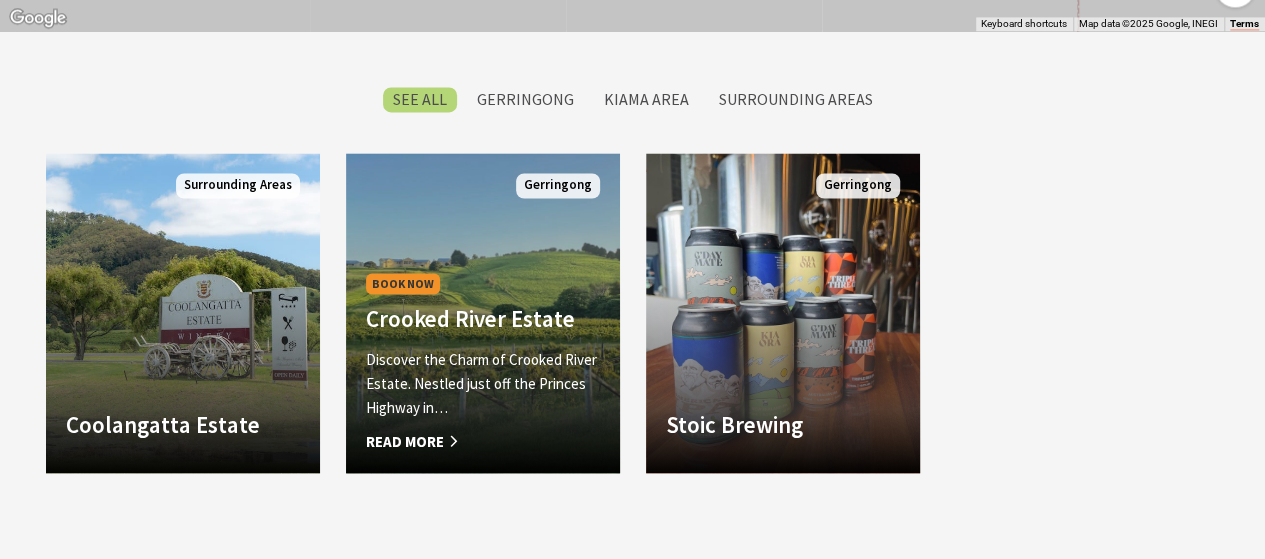 click on "Book Now
Crooked River Estate
Discover the Charm of Crooked River Estate. Nestled just off the Princes Highway in…
Read More" at bounding box center (483, 361) 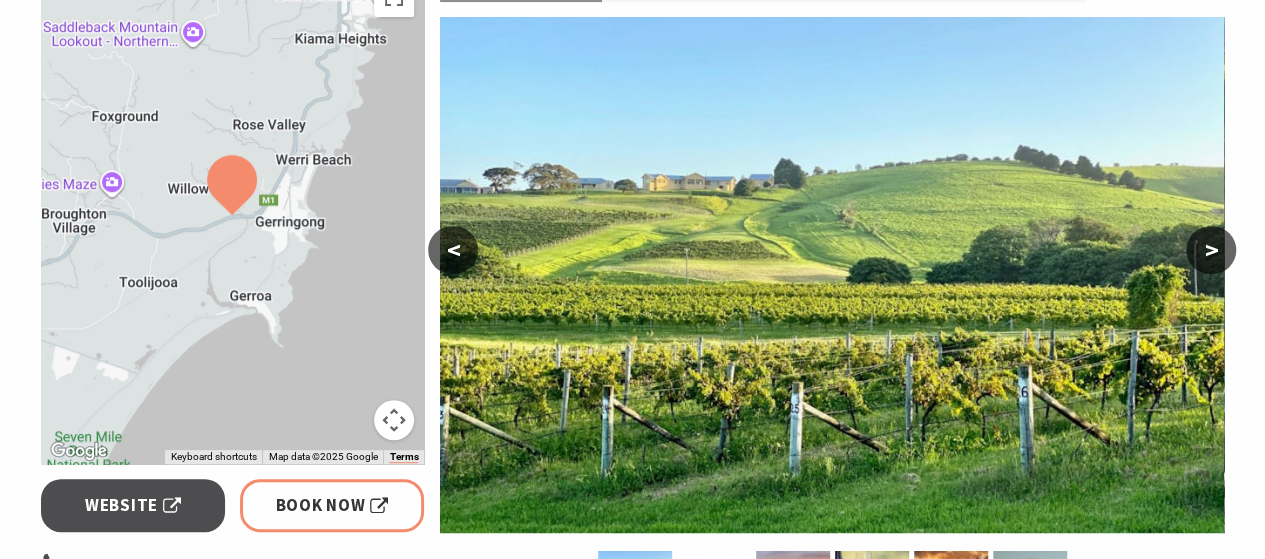 scroll, scrollTop: 400, scrollLeft: 0, axis: vertical 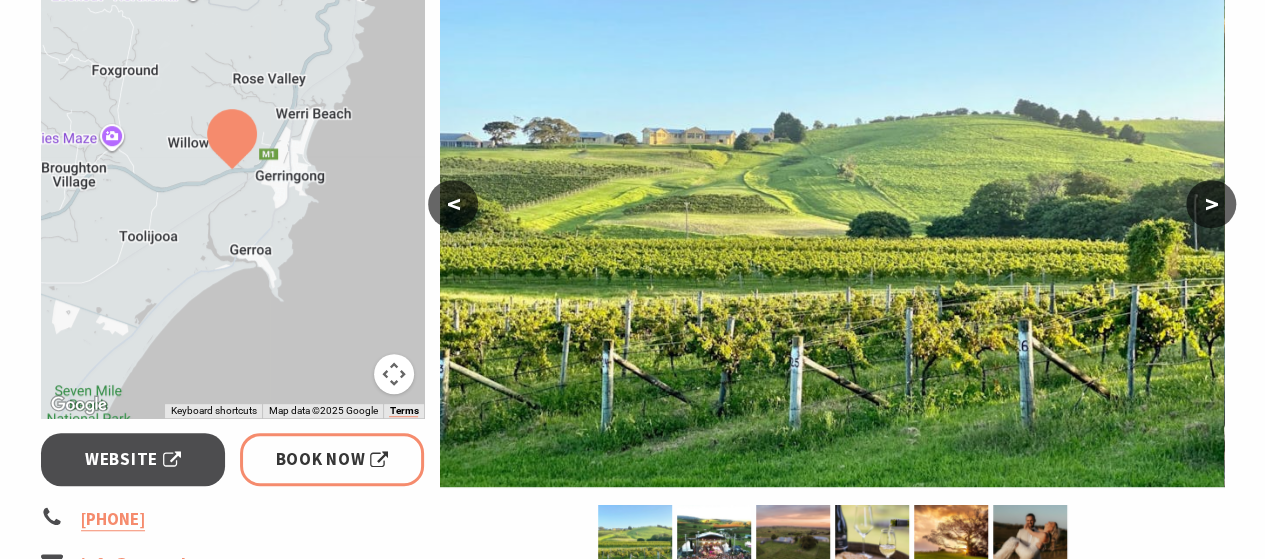 click on ">" at bounding box center (1211, 204) 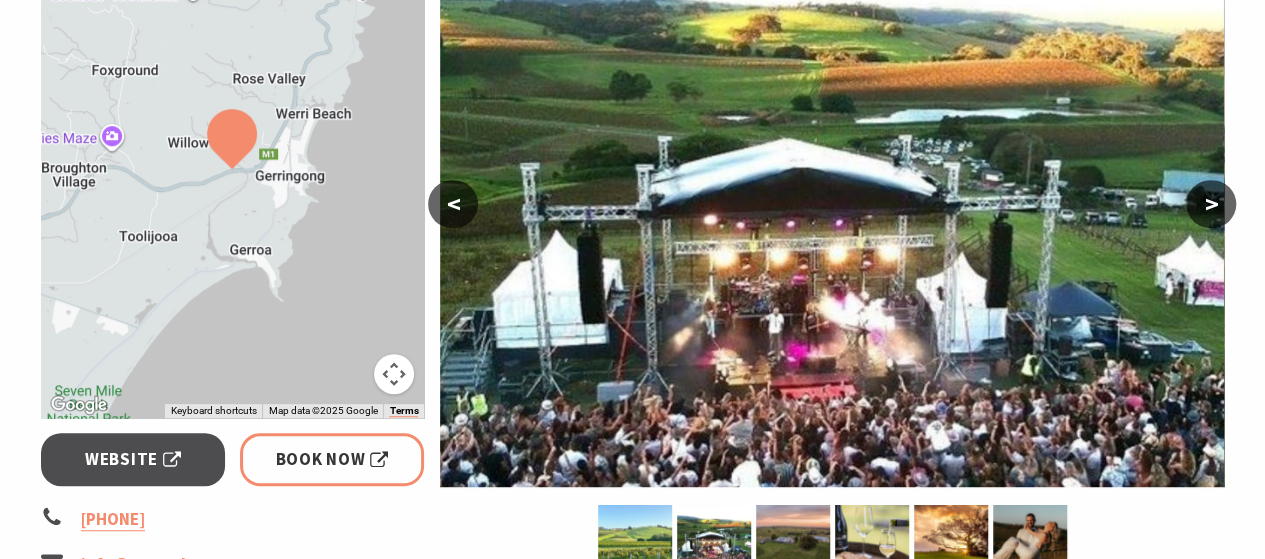 click on ">" at bounding box center (1211, 204) 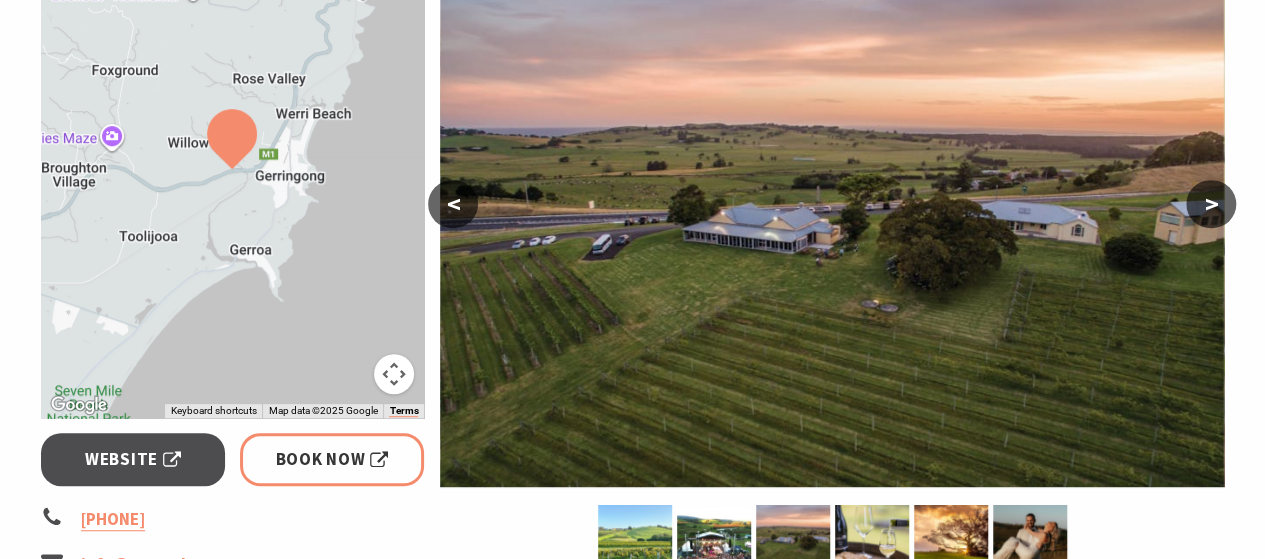 click on ">" at bounding box center [1211, 204] 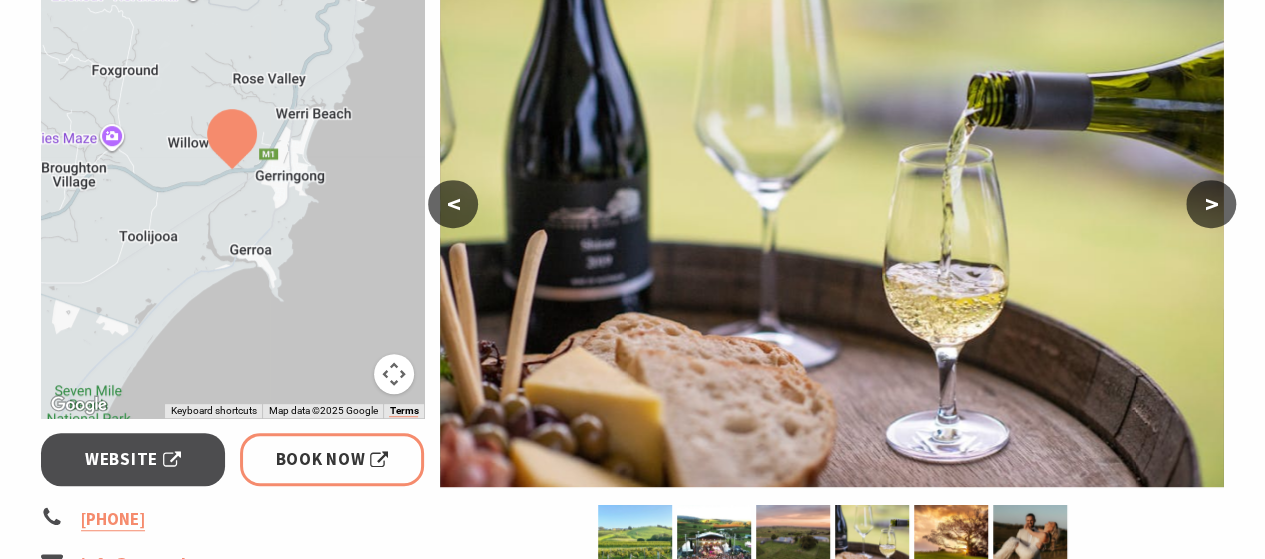 click on ">" at bounding box center (1211, 204) 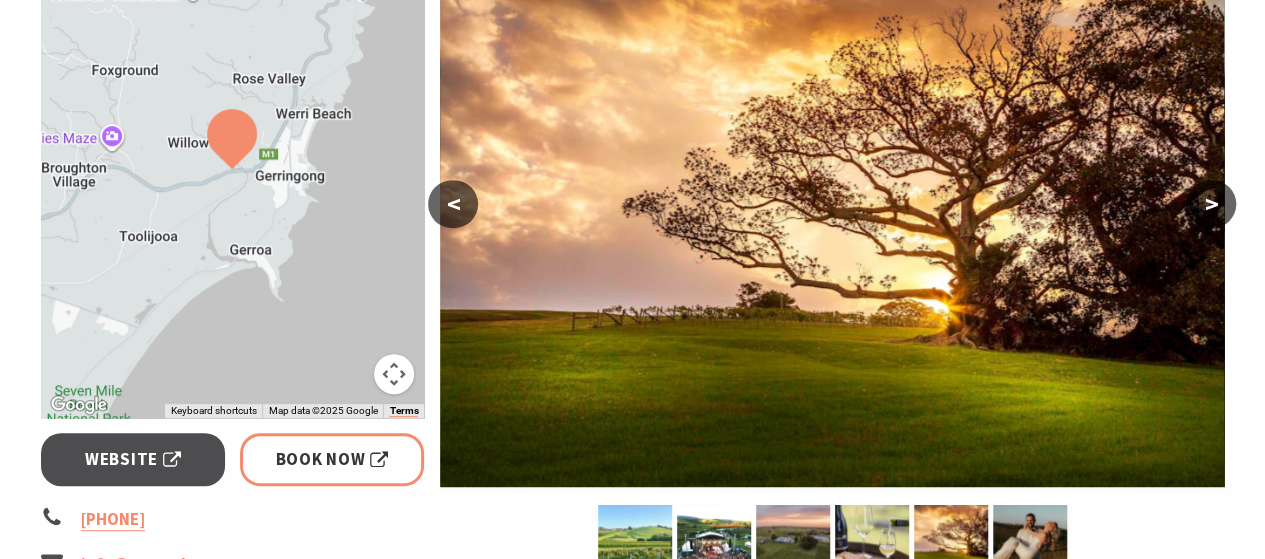 click on ">" at bounding box center (1211, 204) 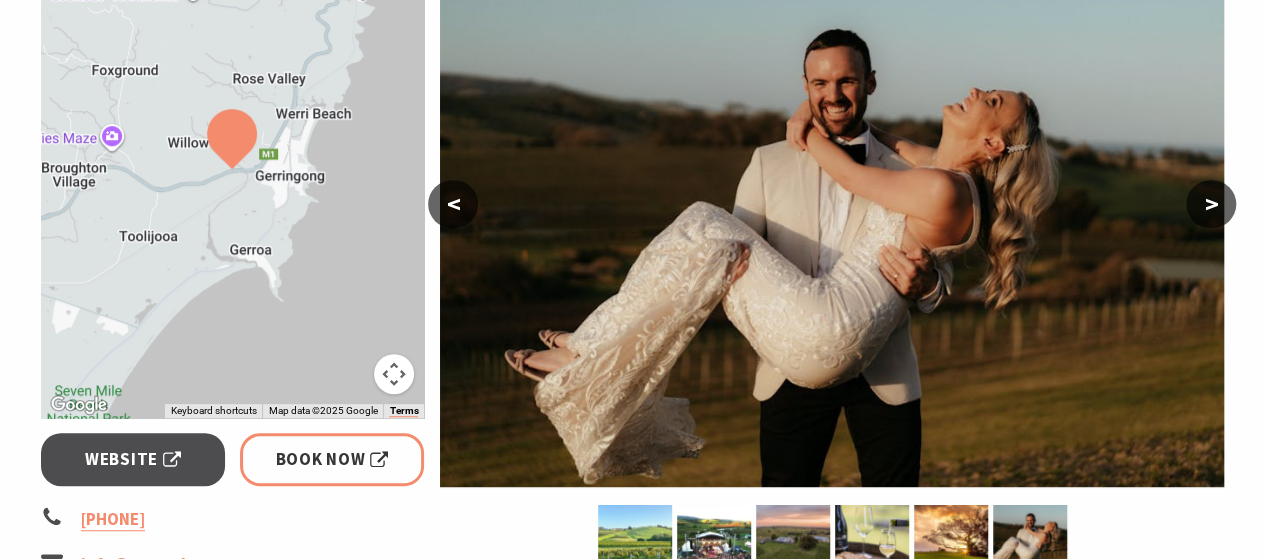 click on ">" at bounding box center [1211, 204] 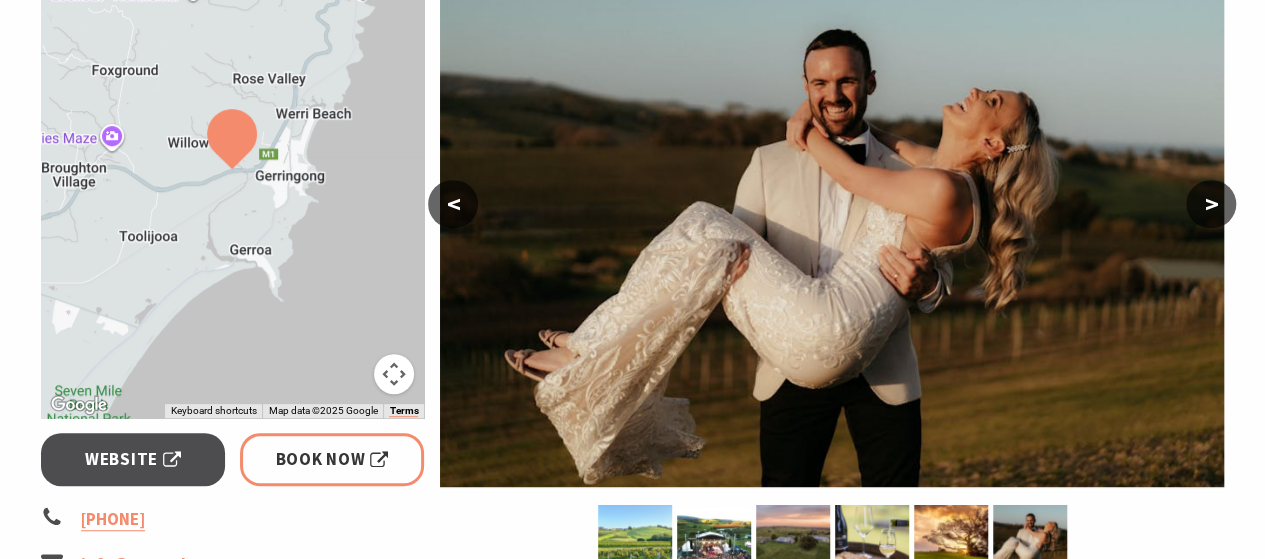 click on ">" at bounding box center (1211, 204) 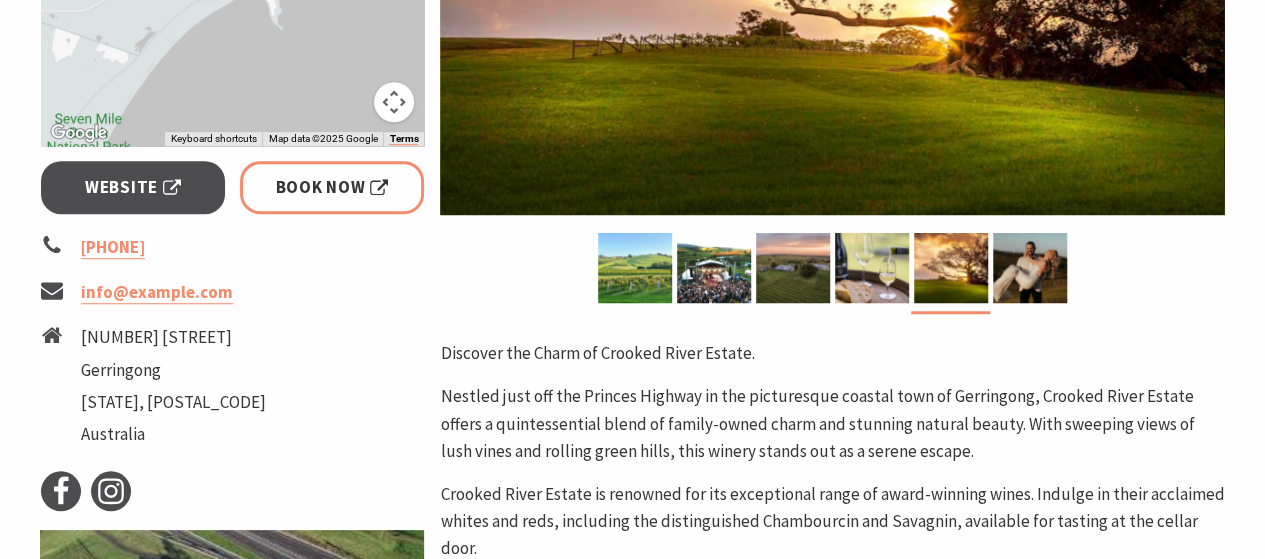 scroll, scrollTop: 700, scrollLeft: 0, axis: vertical 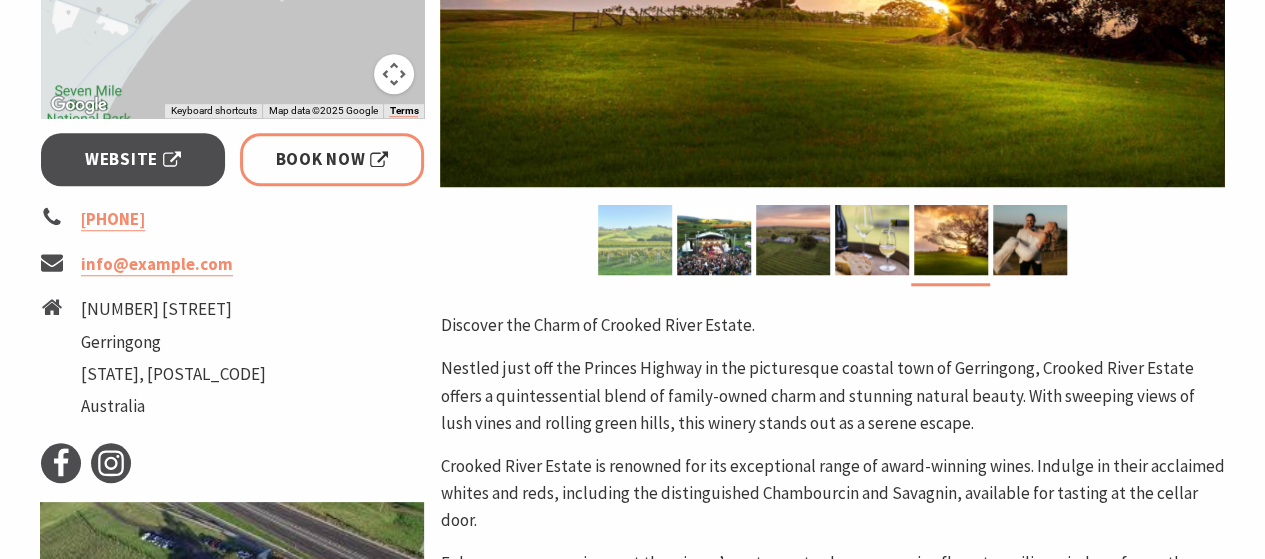 click at bounding box center [635, 240] 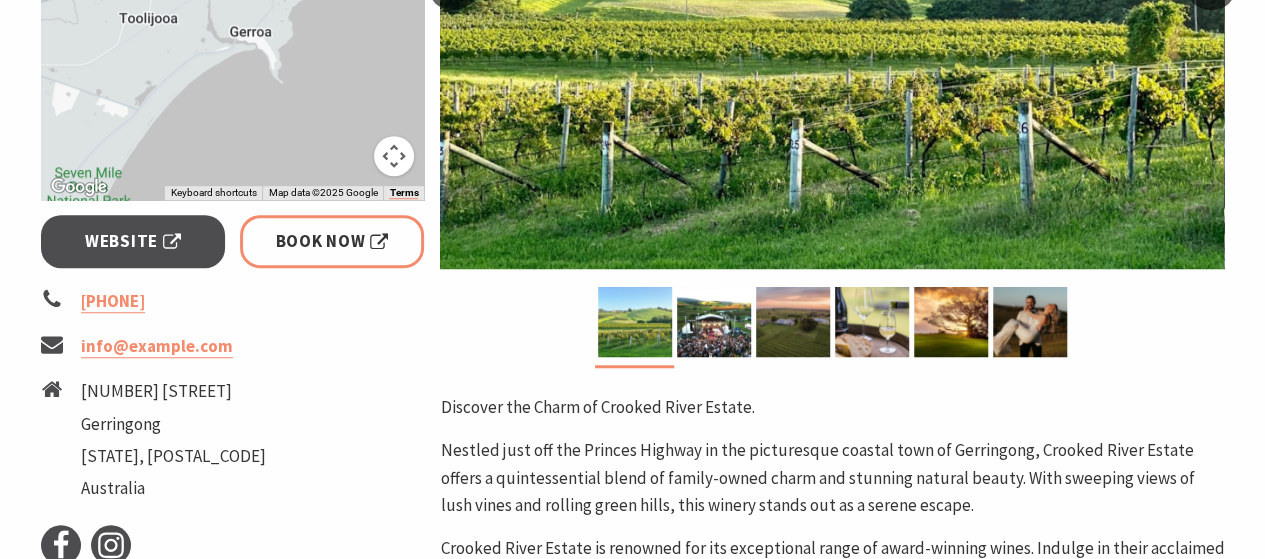 scroll, scrollTop: 600, scrollLeft: 0, axis: vertical 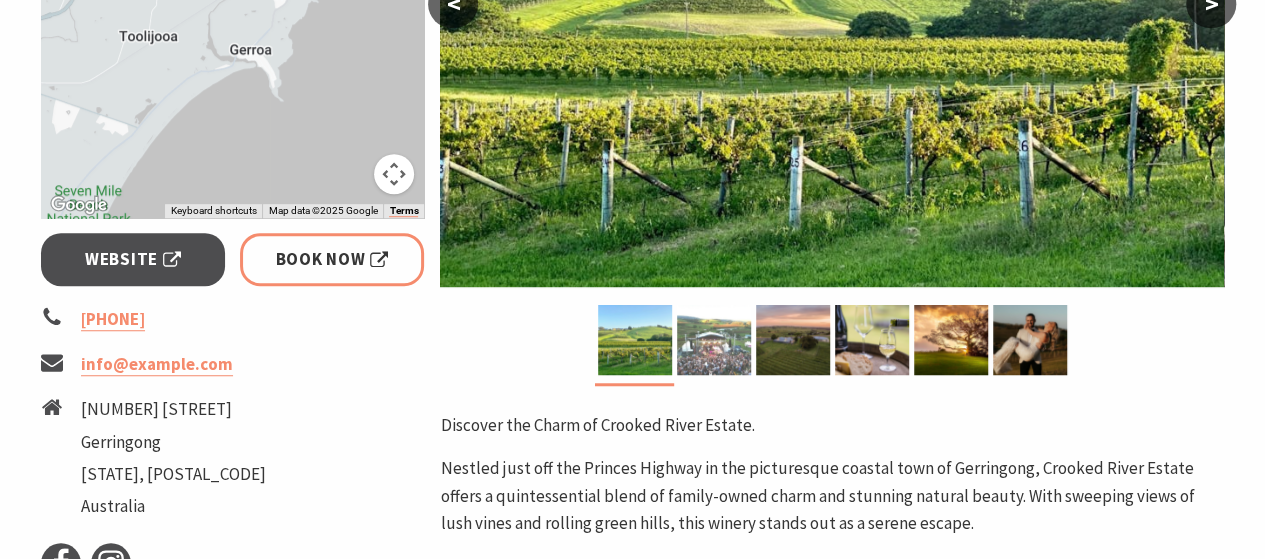 click at bounding box center [714, 340] 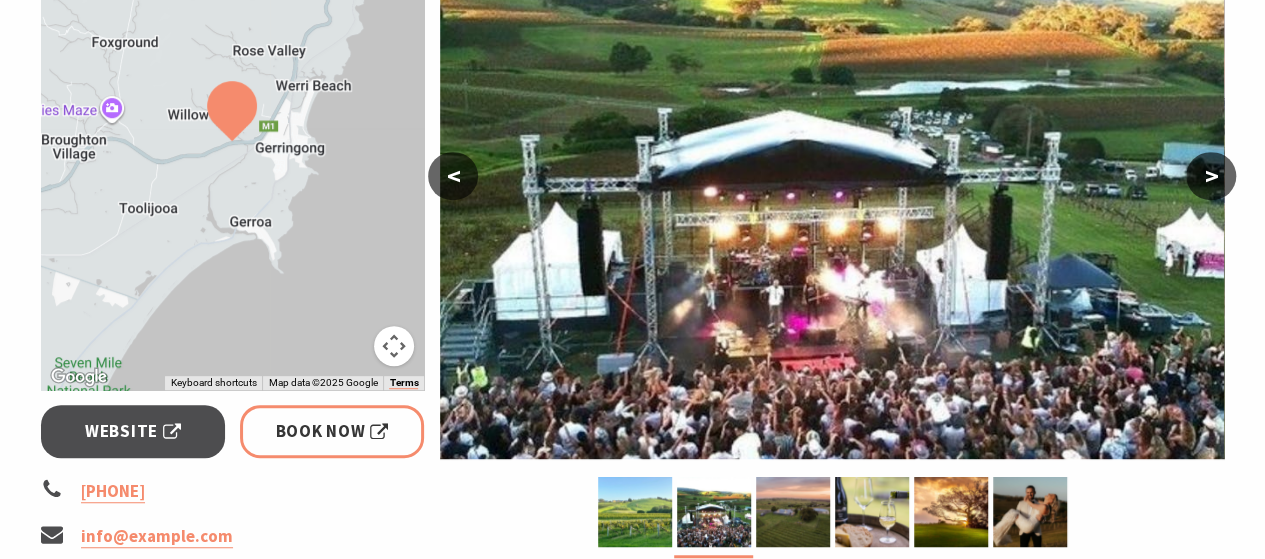 scroll, scrollTop: 400, scrollLeft: 0, axis: vertical 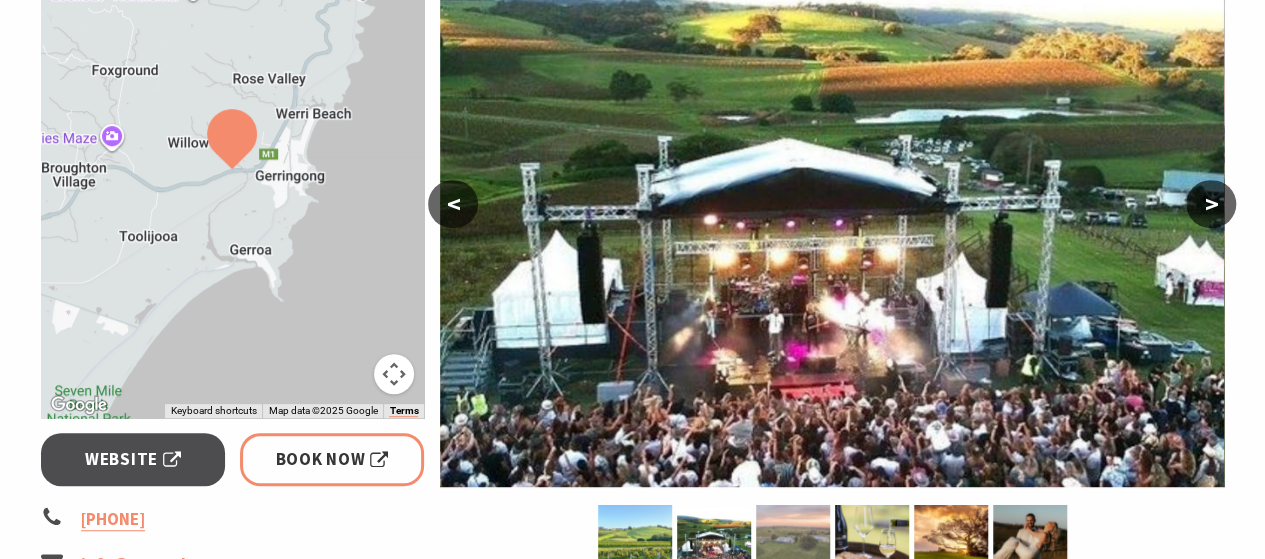 click at bounding box center (793, 540) 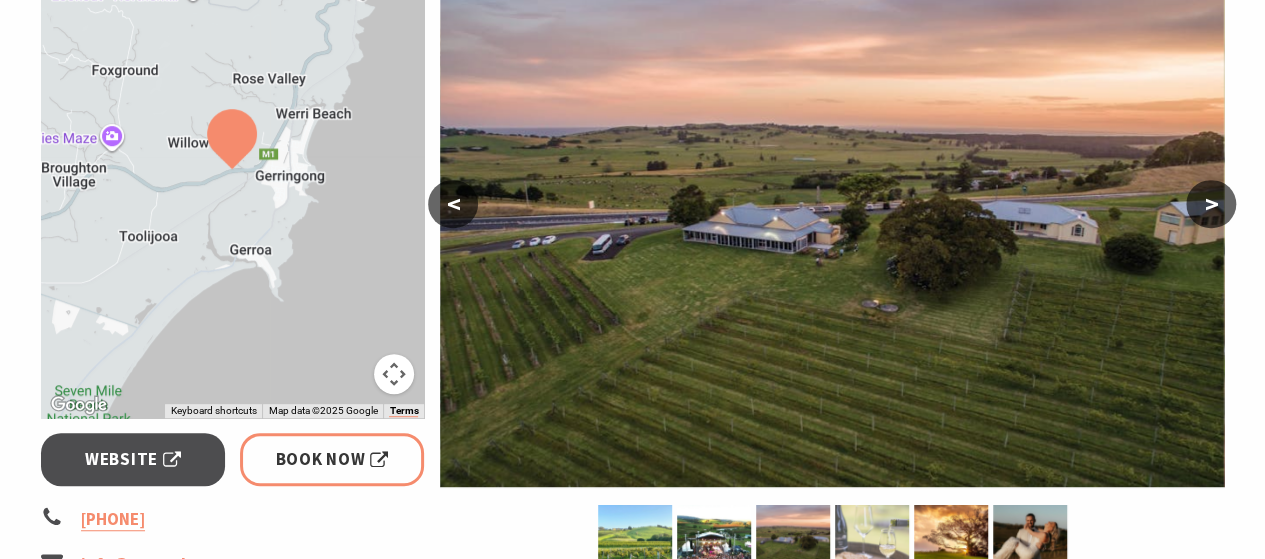 click at bounding box center (872, 540) 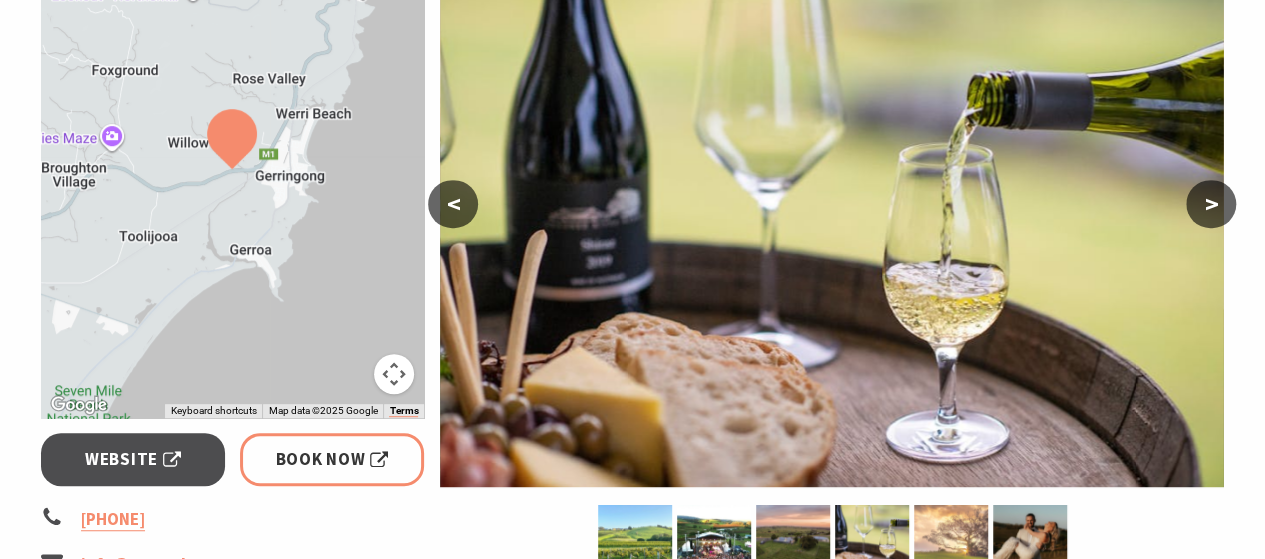 click at bounding box center (951, 540) 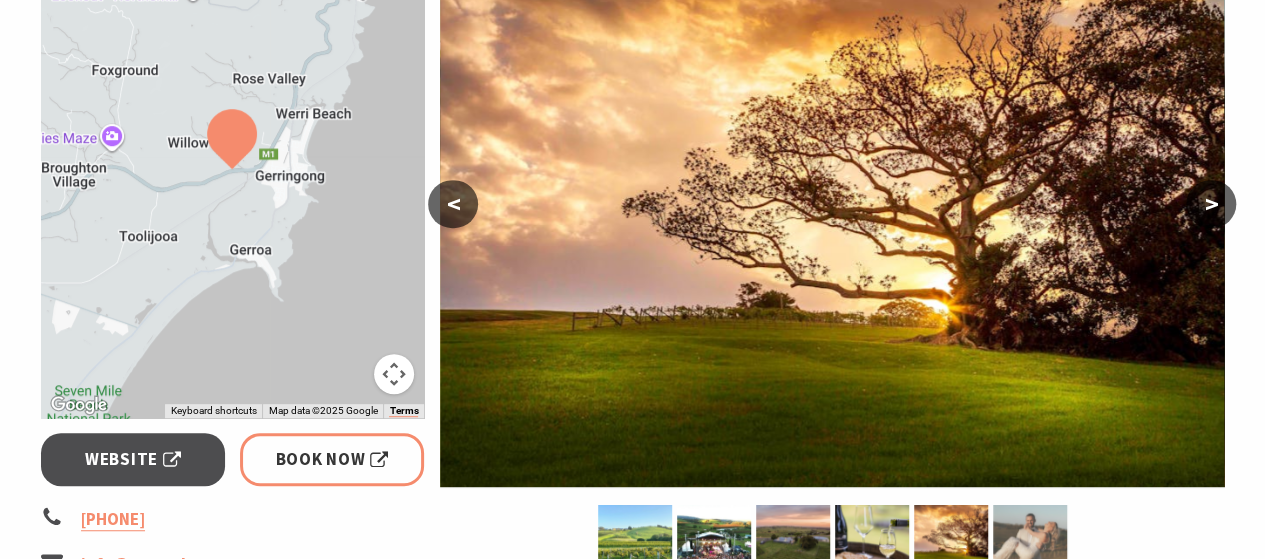 click at bounding box center [1030, 540] 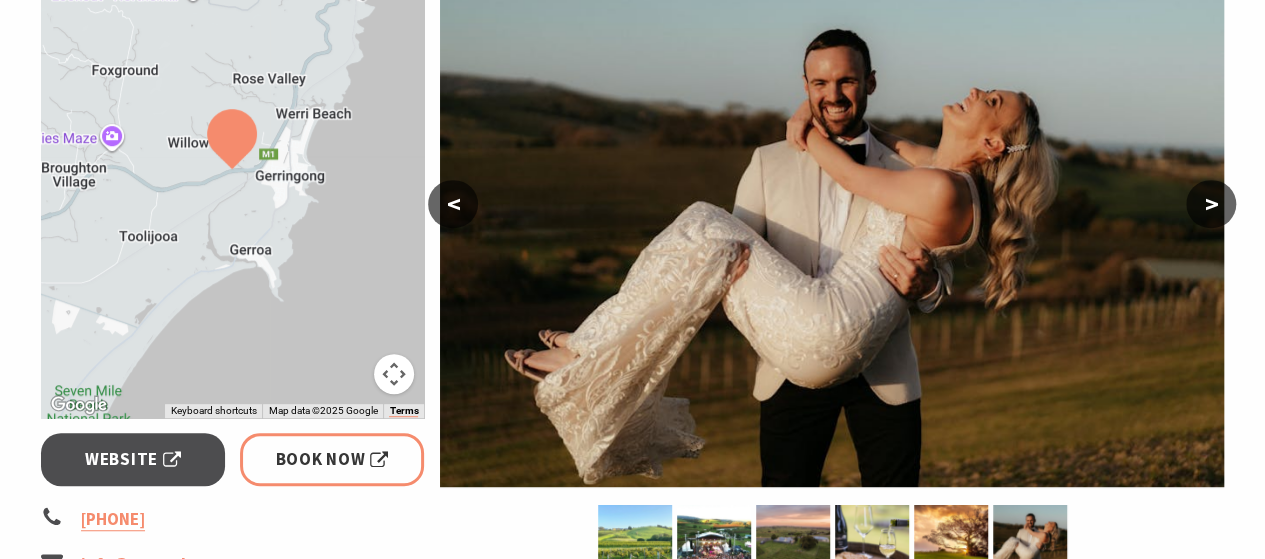click on "<" at bounding box center [453, 204] 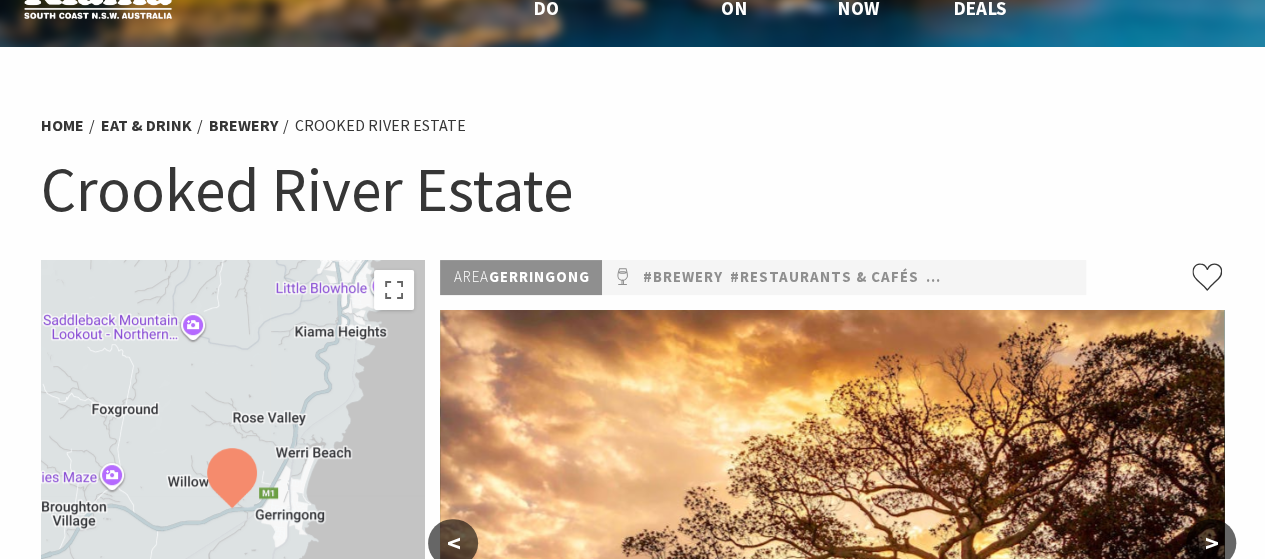 scroll, scrollTop: 0, scrollLeft: 0, axis: both 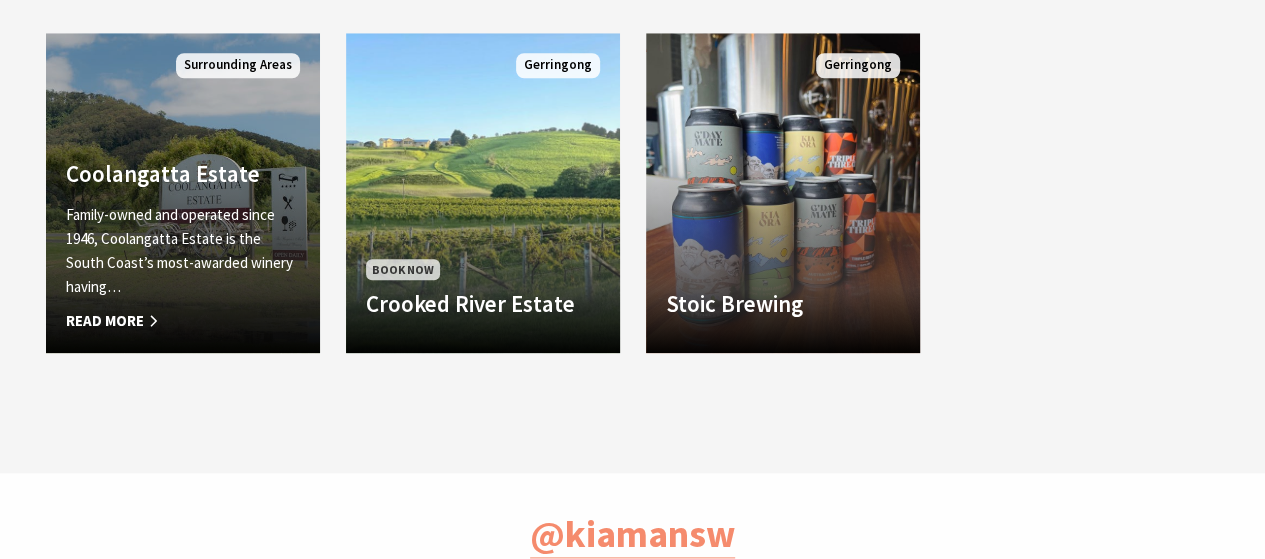 click on "Coolangatta Estate" at bounding box center (183, 174) 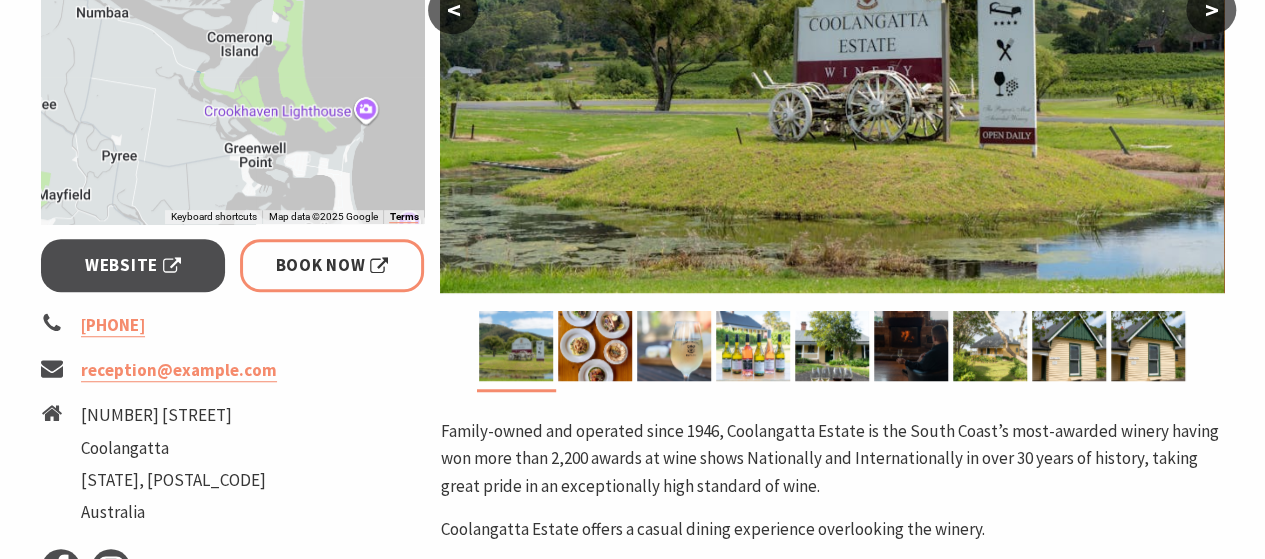 scroll, scrollTop: 600, scrollLeft: 0, axis: vertical 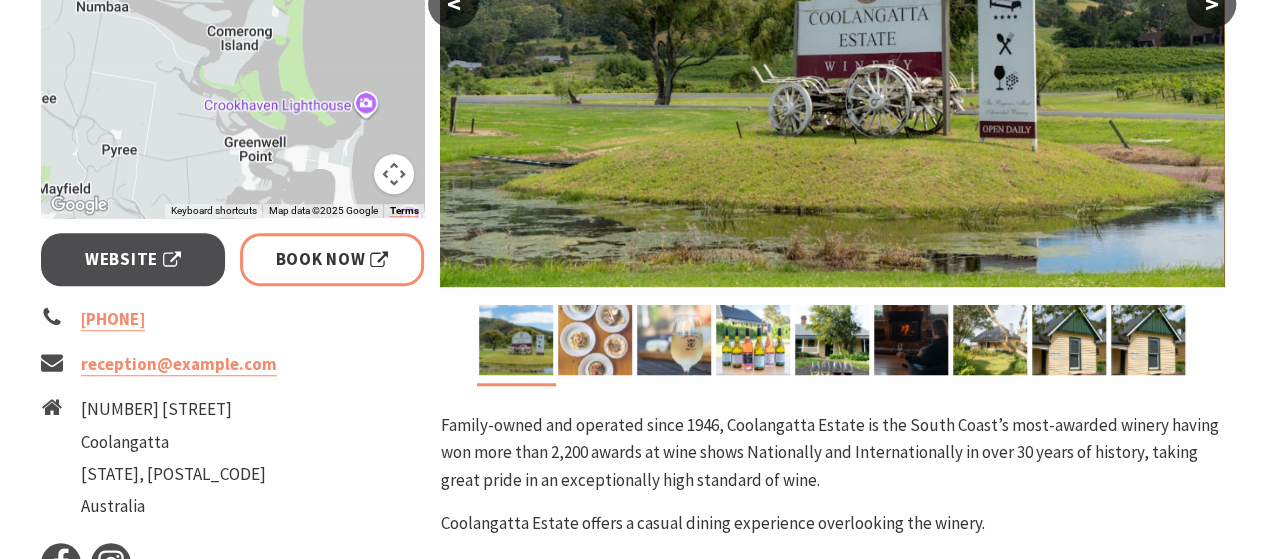 click at bounding box center [595, 340] 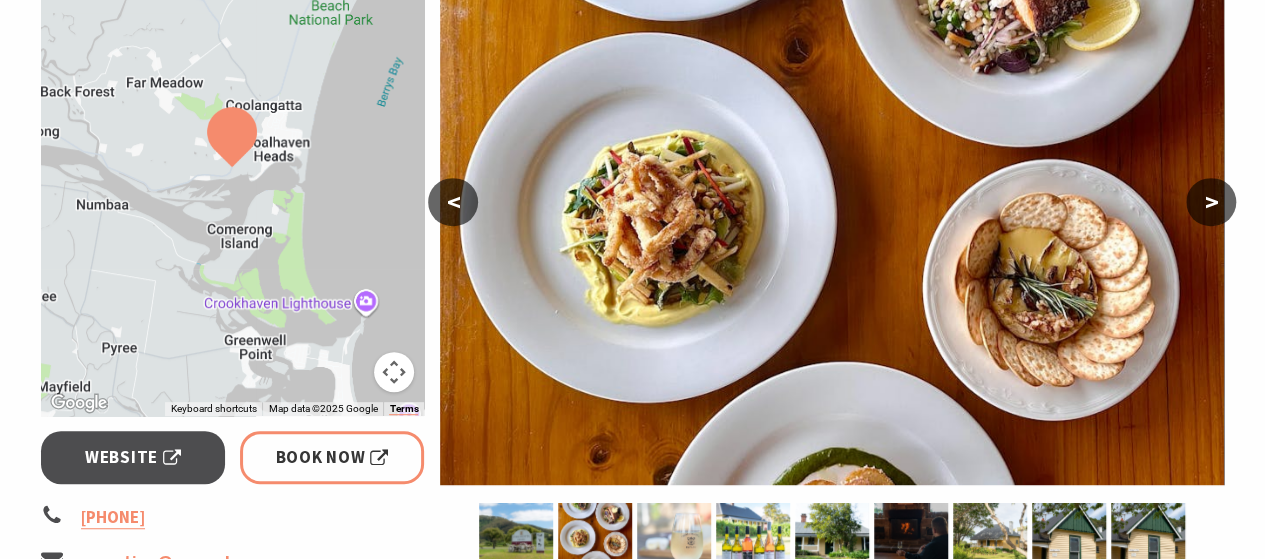scroll, scrollTop: 400, scrollLeft: 0, axis: vertical 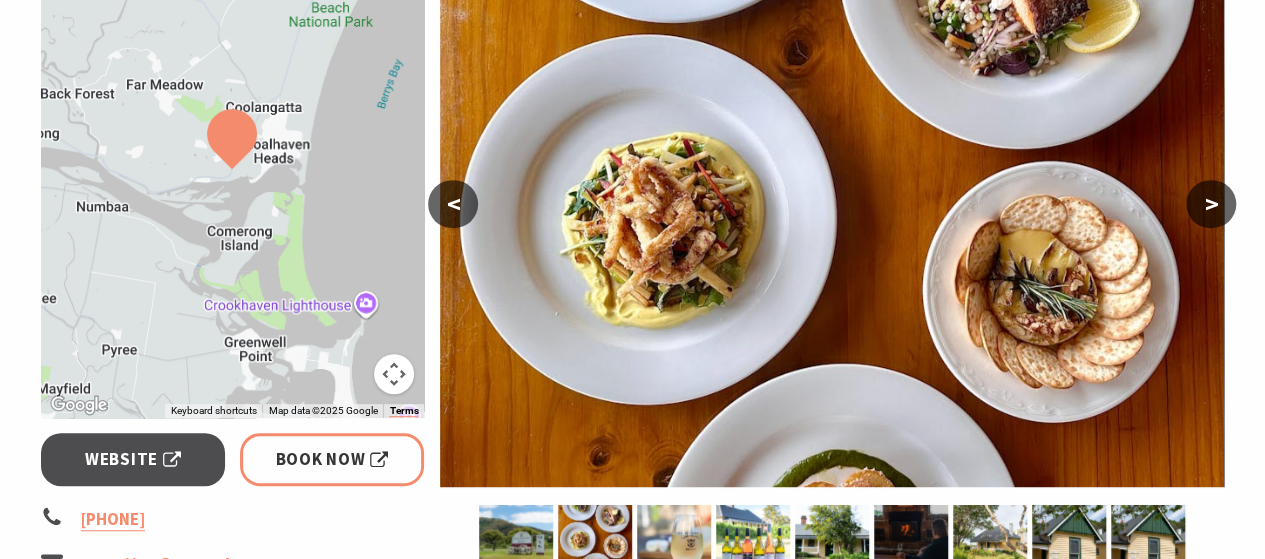 click on ">" at bounding box center (1211, 204) 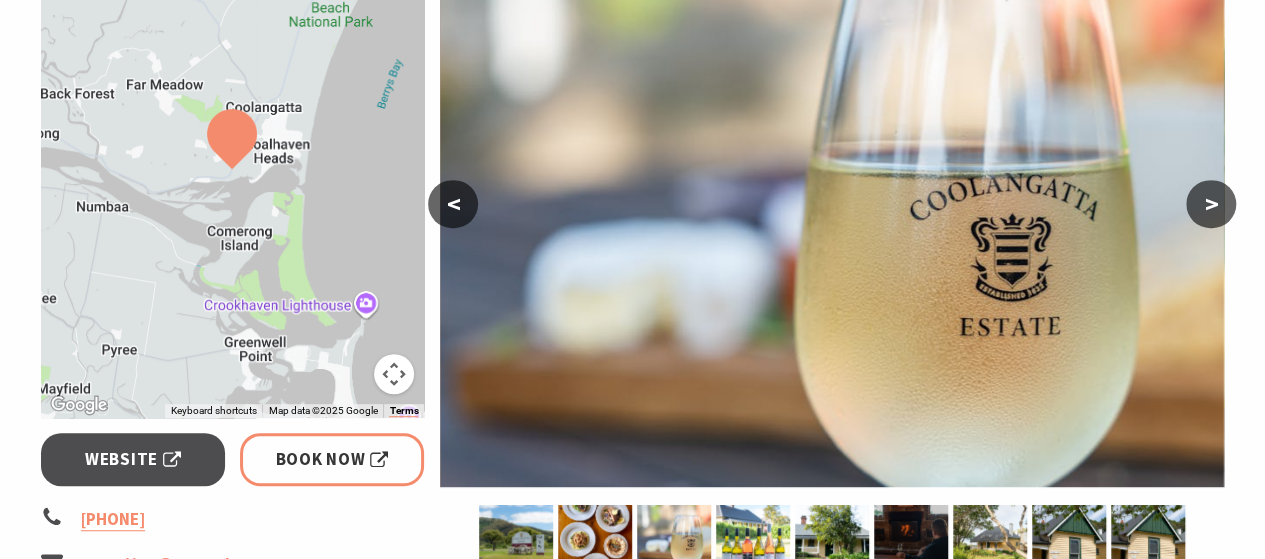 click on ">" at bounding box center (1211, 204) 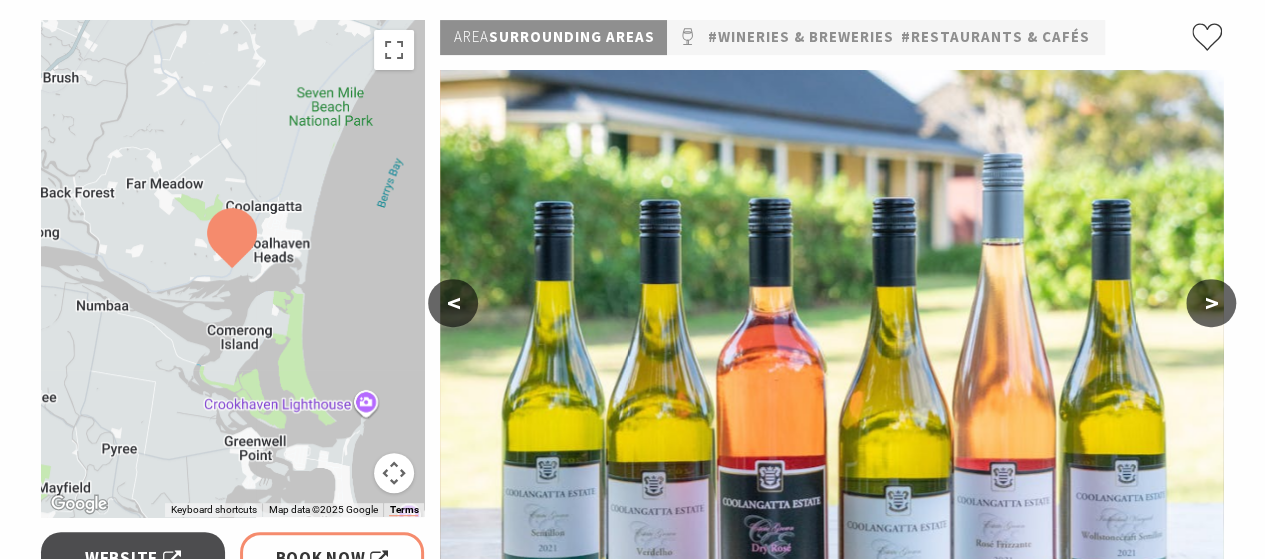scroll, scrollTop: 300, scrollLeft: 0, axis: vertical 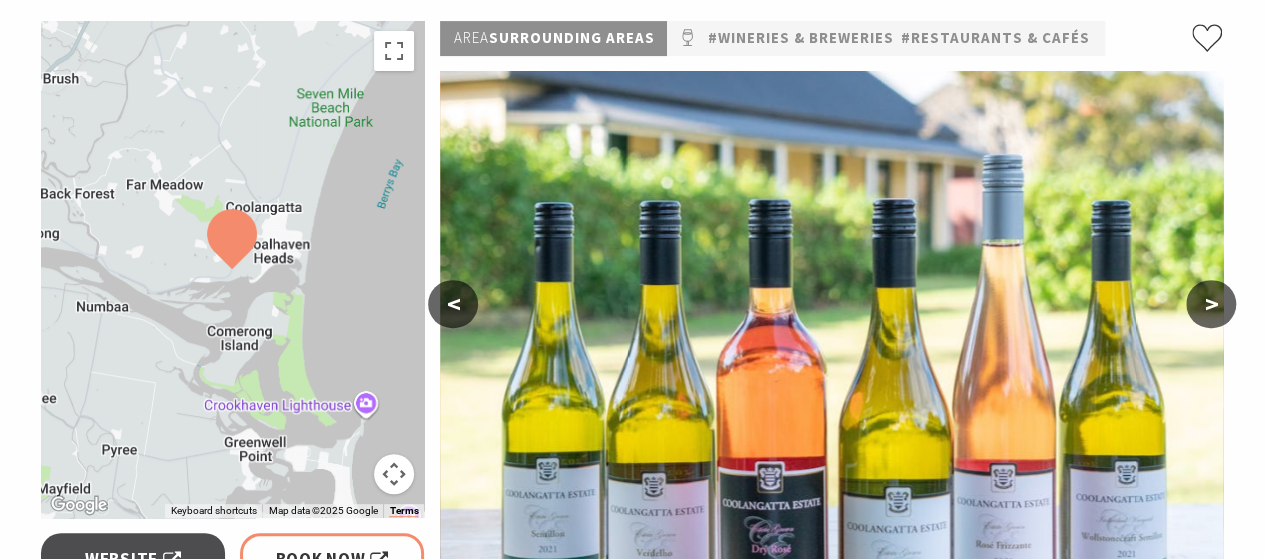 click on ">" at bounding box center (1211, 304) 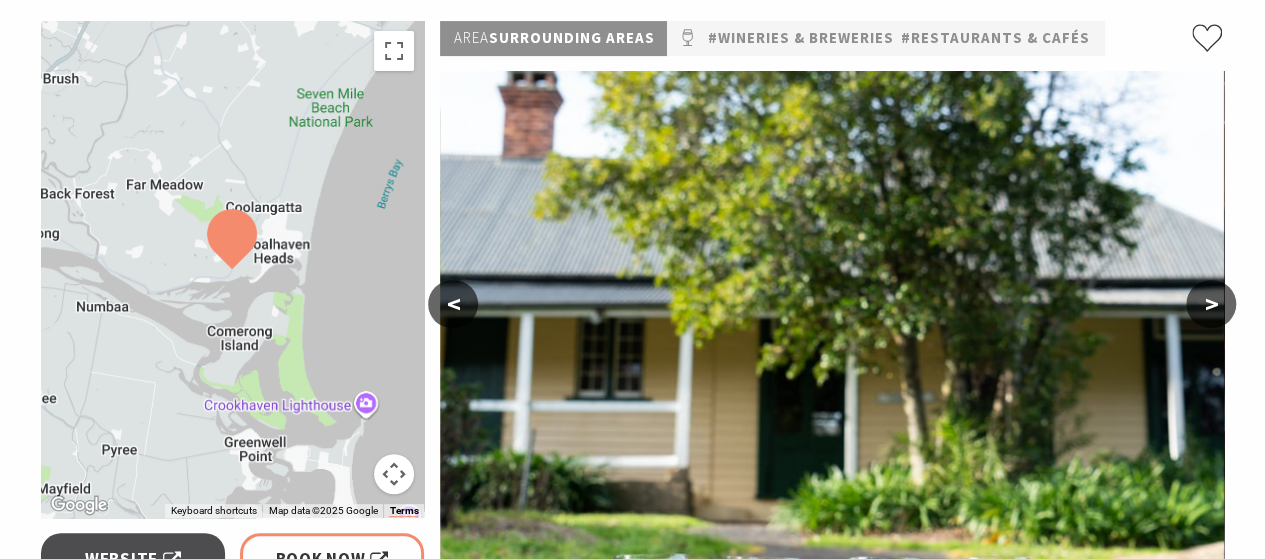 click on ">" at bounding box center (1211, 304) 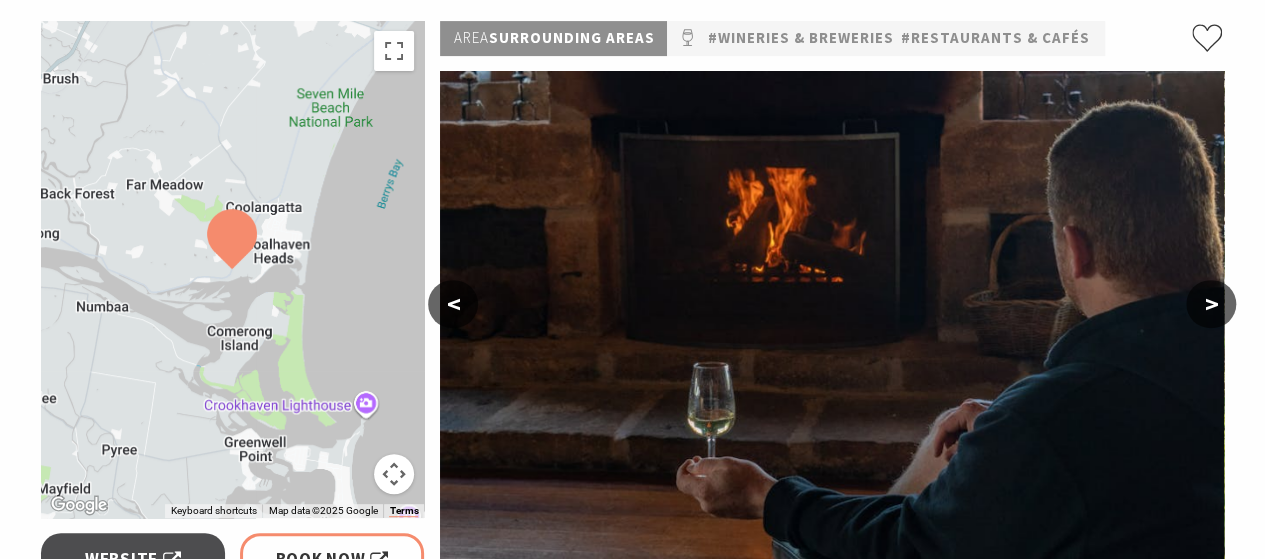 click on ">" at bounding box center [1211, 304] 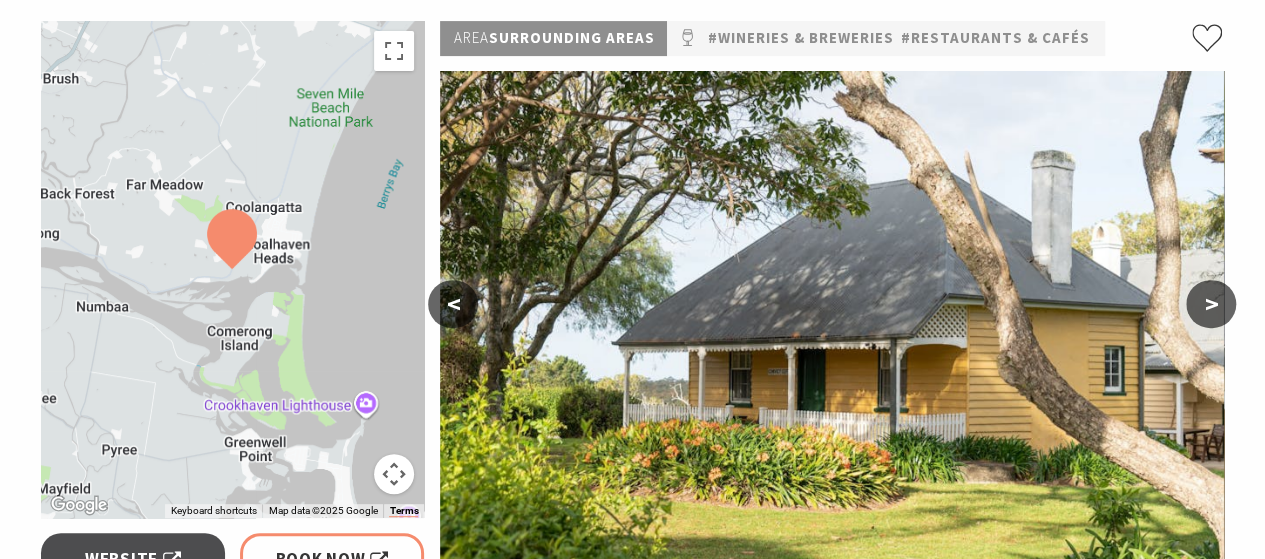click on ">" at bounding box center [1211, 304] 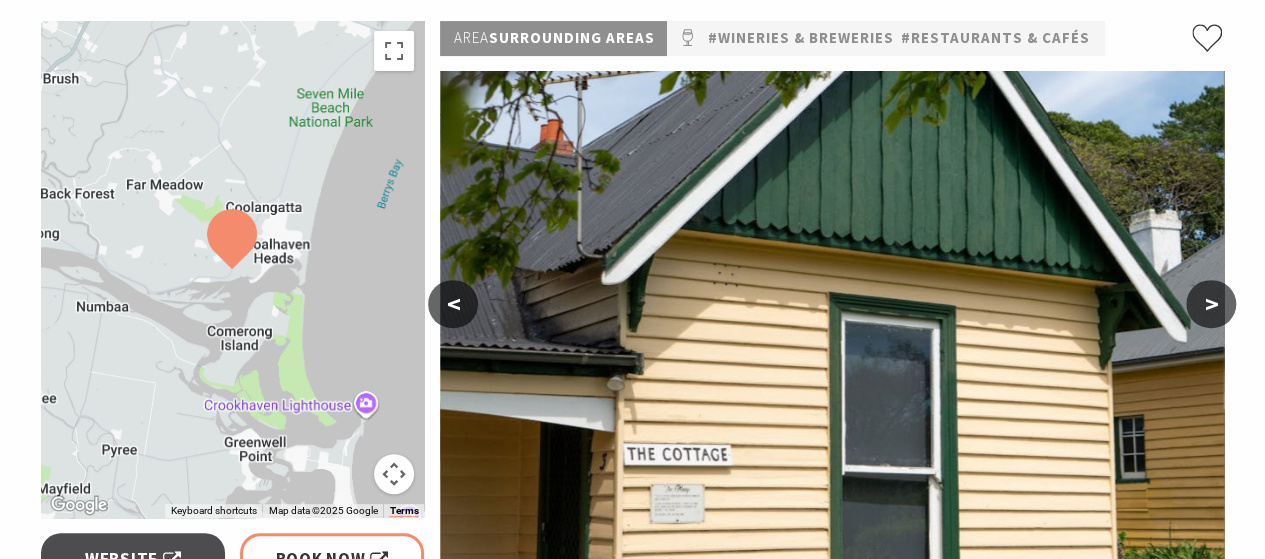 click on ">" at bounding box center (1211, 304) 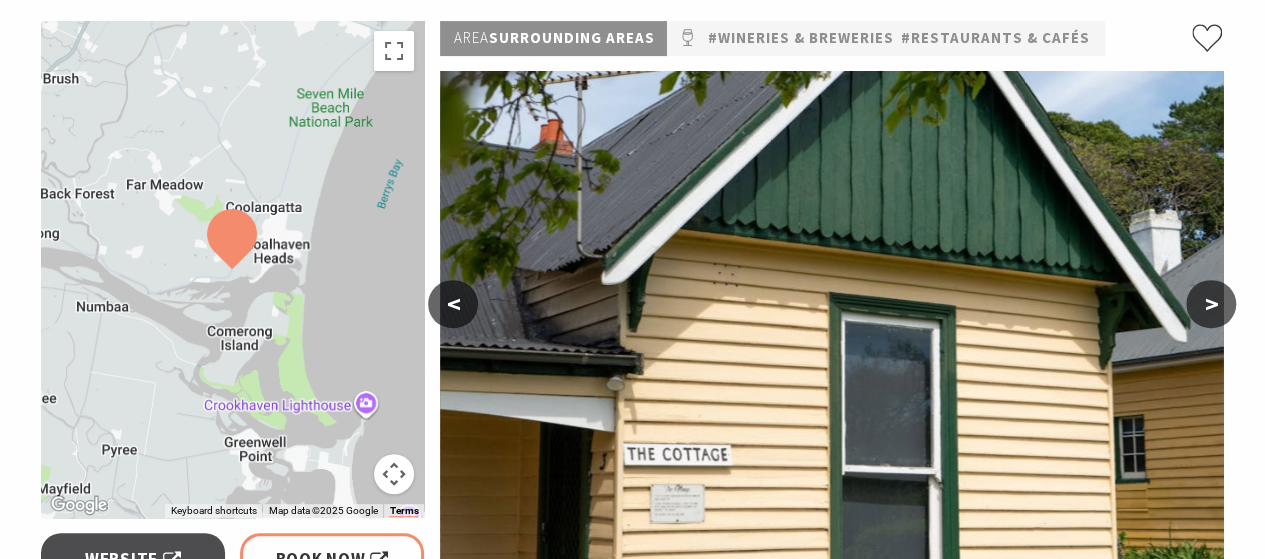 click on ">" at bounding box center (1211, 304) 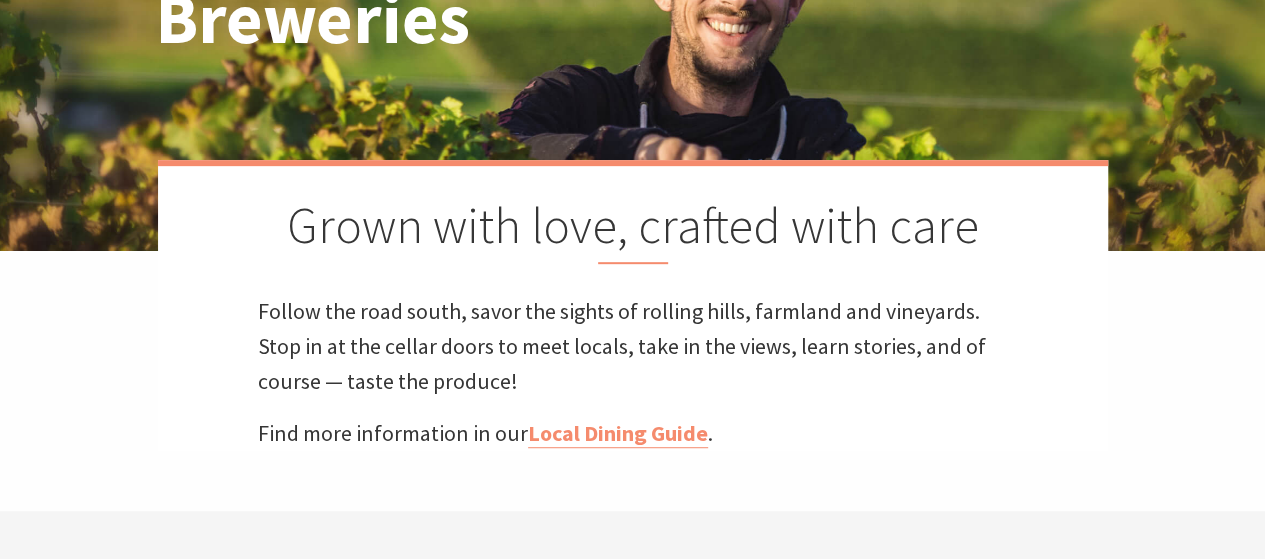 scroll, scrollTop: 0, scrollLeft: 0, axis: both 